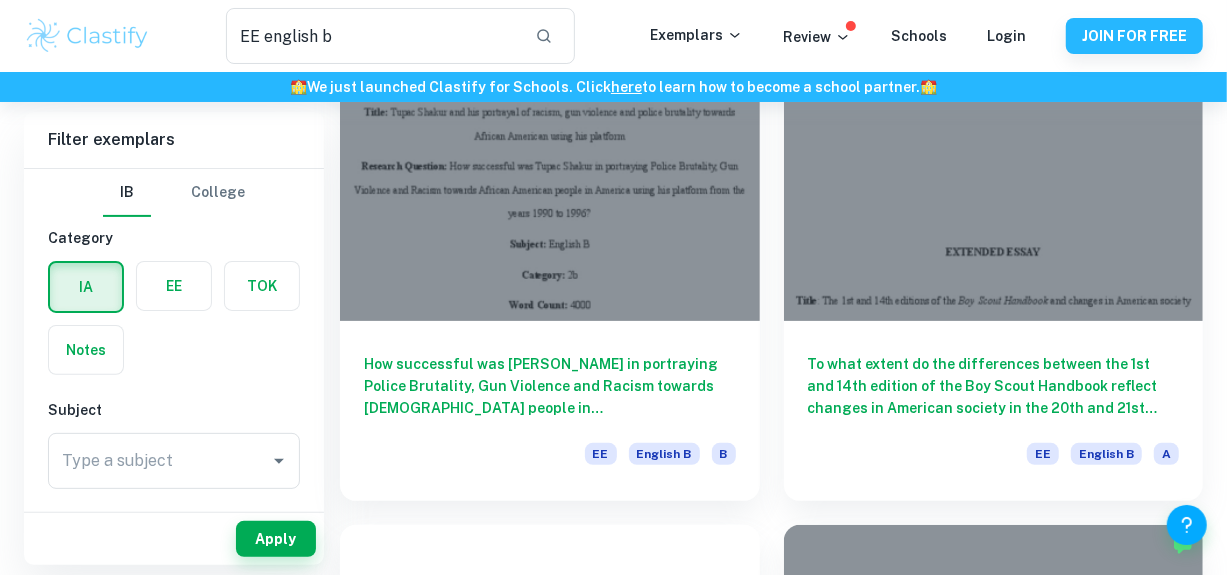 scroll, scrollTop: 230, scrollLeft: 0, axis: vertical 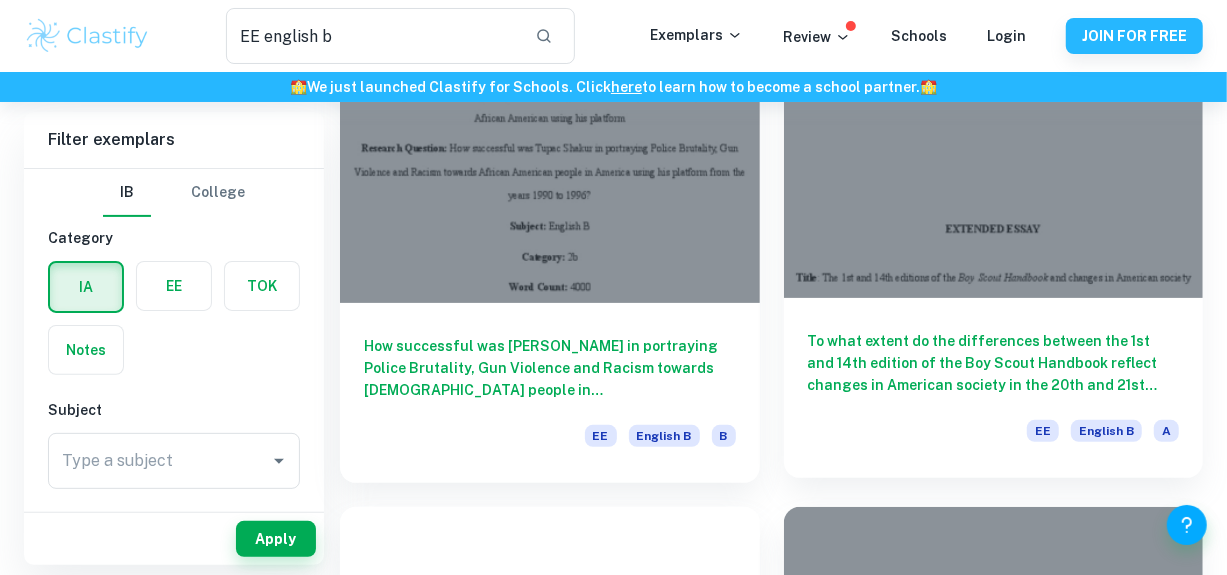 click on "To what extent do the differences between the 1st and 14th edition of the Boy Scout Handbook reflect changes in American society in the 20th and 21st century?" at bounding box center (994, 363) 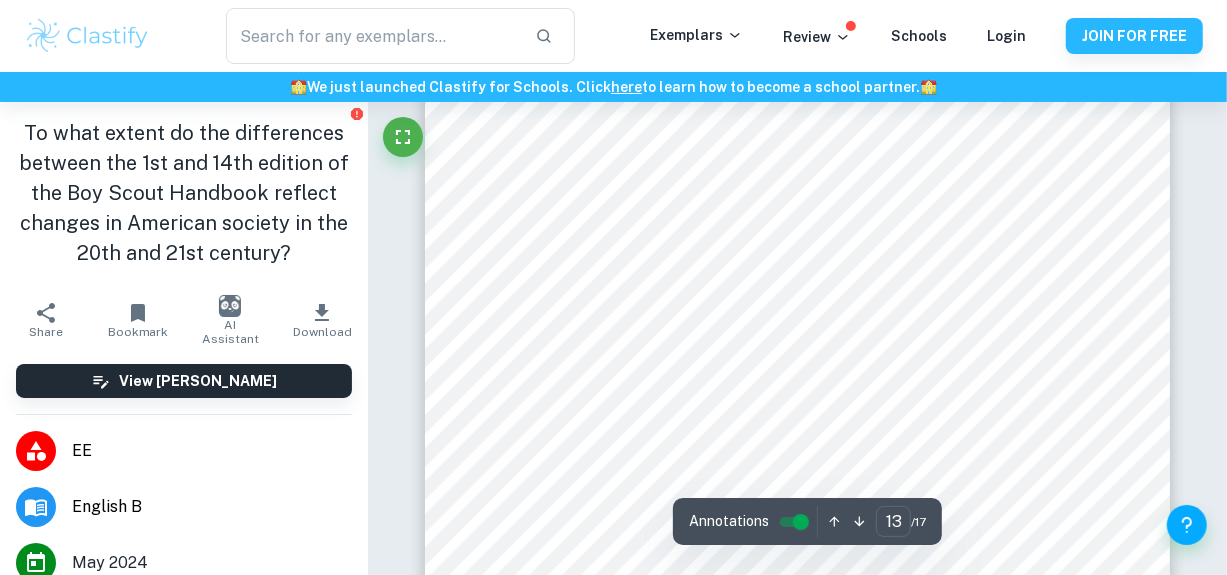 scroll, scrollTop: 13176, scrollLeft: 0, axis: vertical 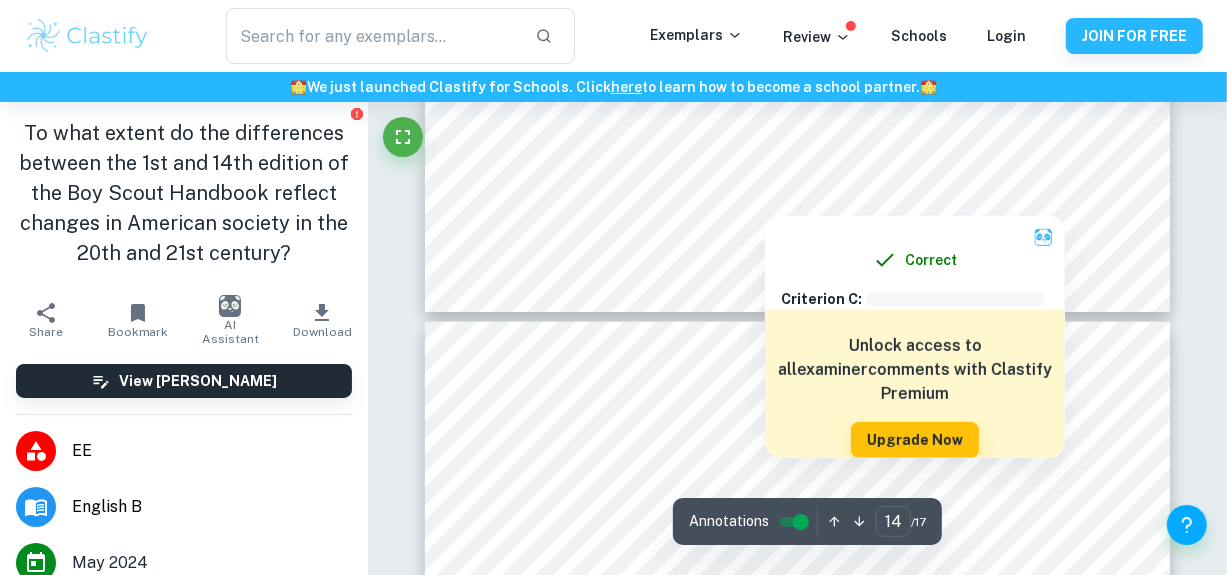 type on "13" 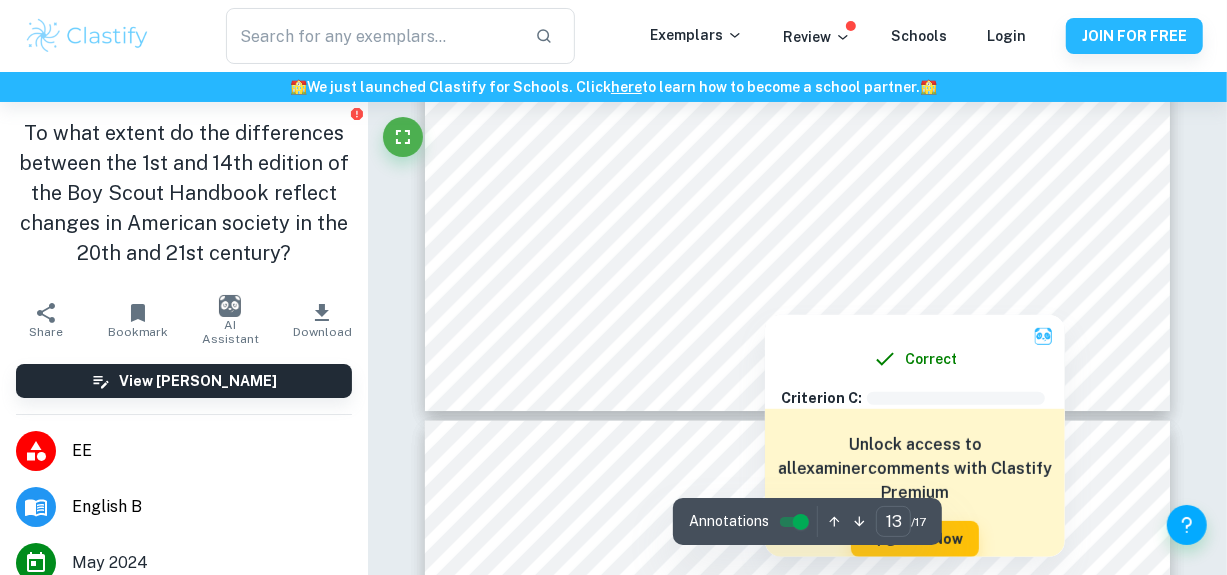 scroll, scrollTop: 13899, scrollLeft: 0, axis: vertical 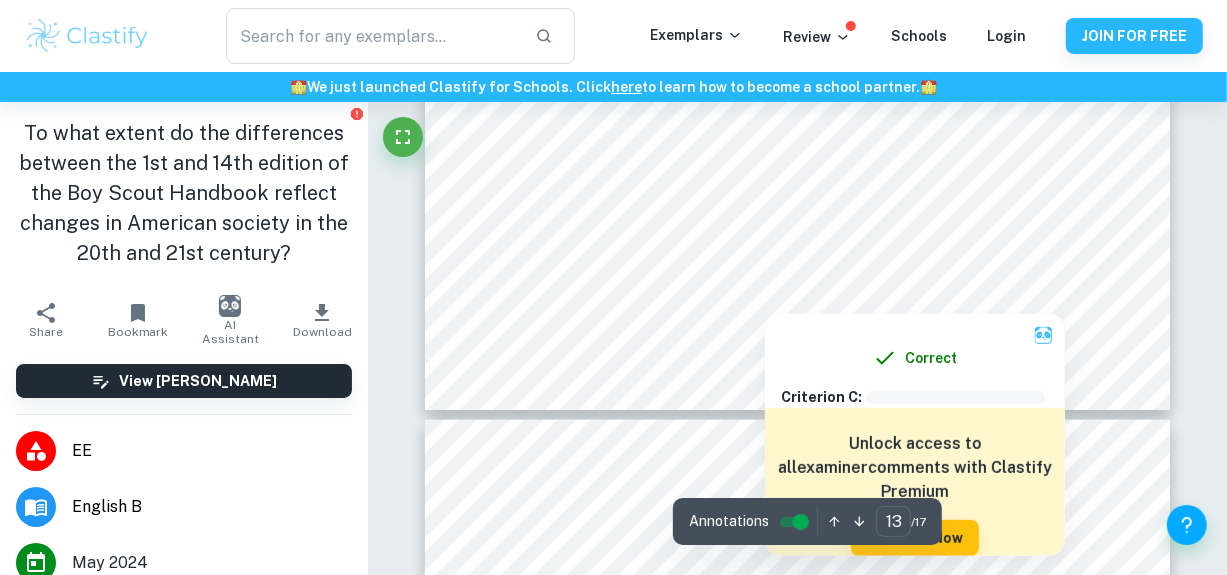type on "EE english b" 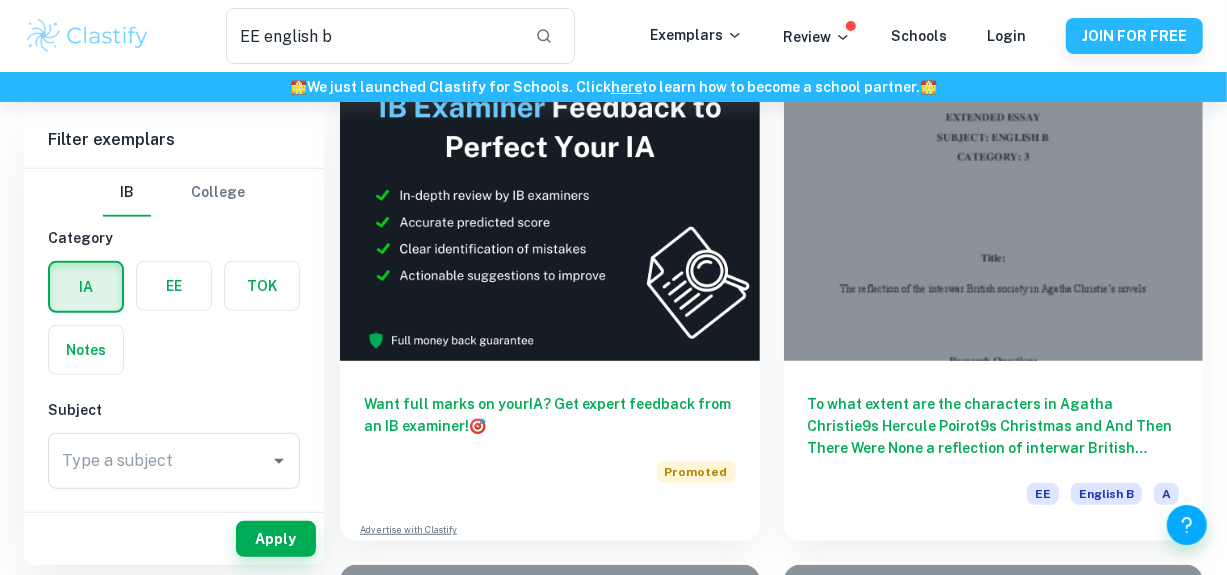 scroll, scrollTop: 770, scrollLeft: 0, axis: vertical 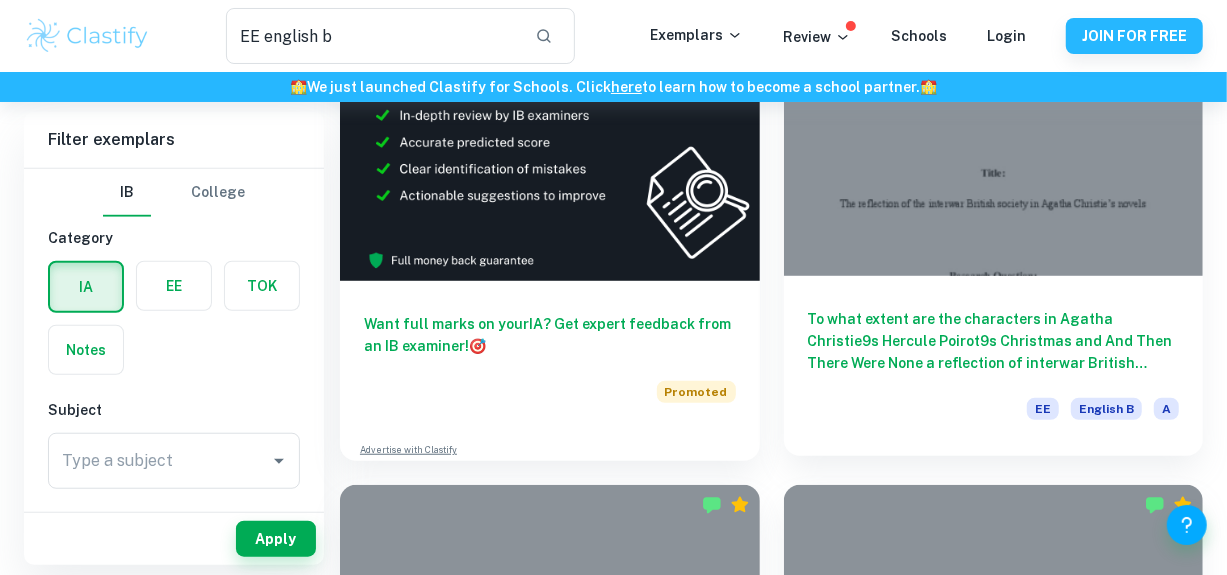 click on "To what extent are the characters in Agatha Christie9s Hercule Poirot9s Christmas and And
Then There Were None a reflection of interwar British society?" at bounding box center [994, 341] 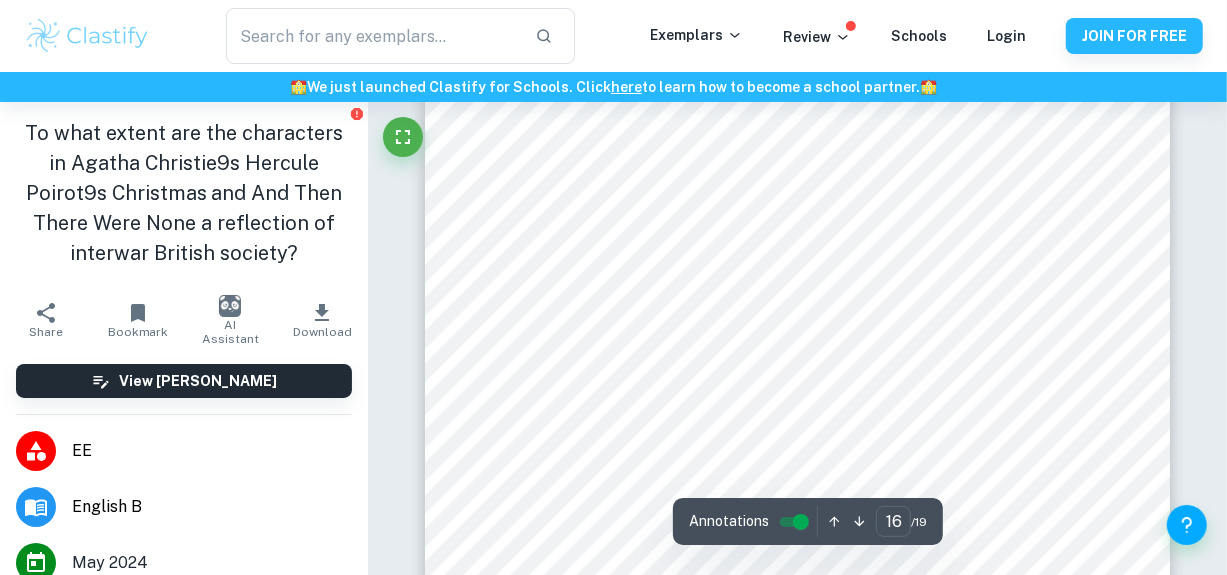 scroll, scrollTop: 16537, scrollLeft: 0, axis: vertical 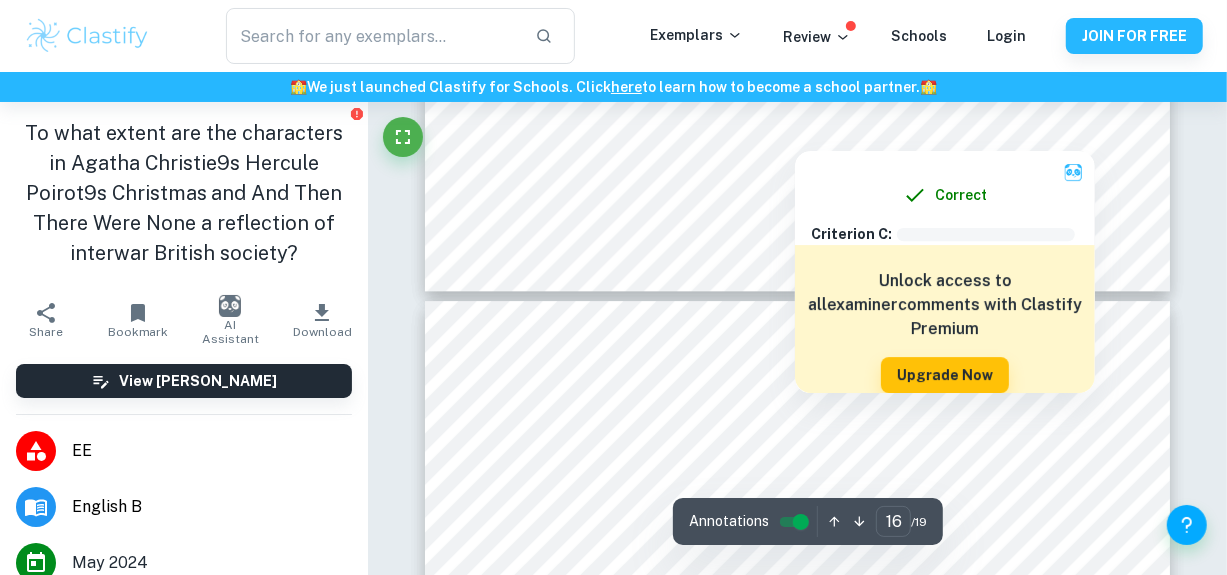 type on "17" 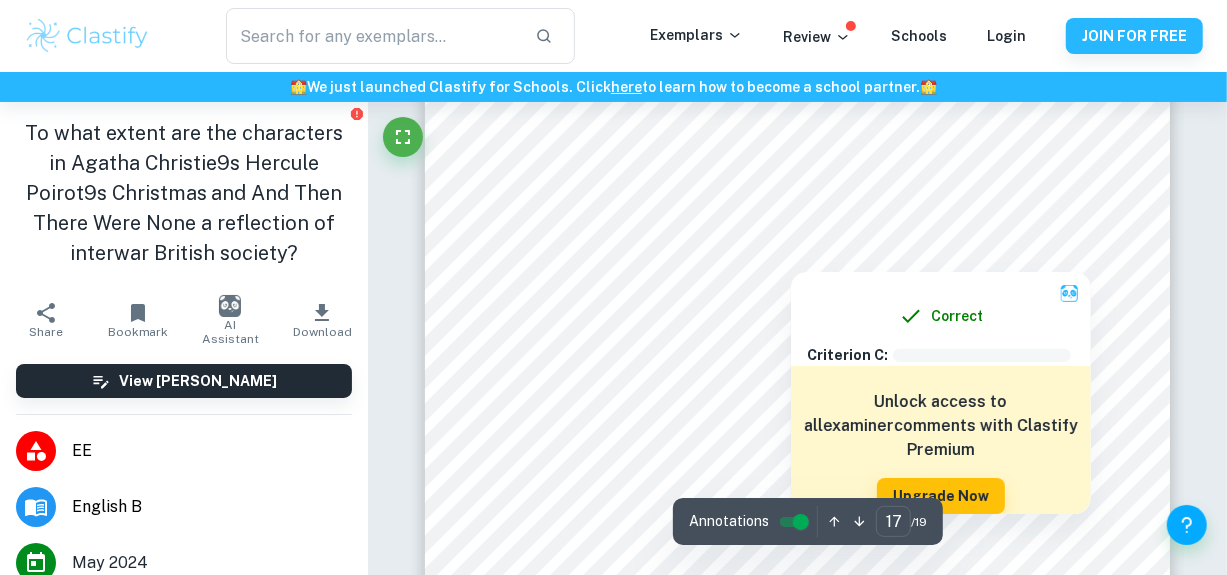 scroll, scrollTop: 17701, scrollLeft: 0, axis: vertical 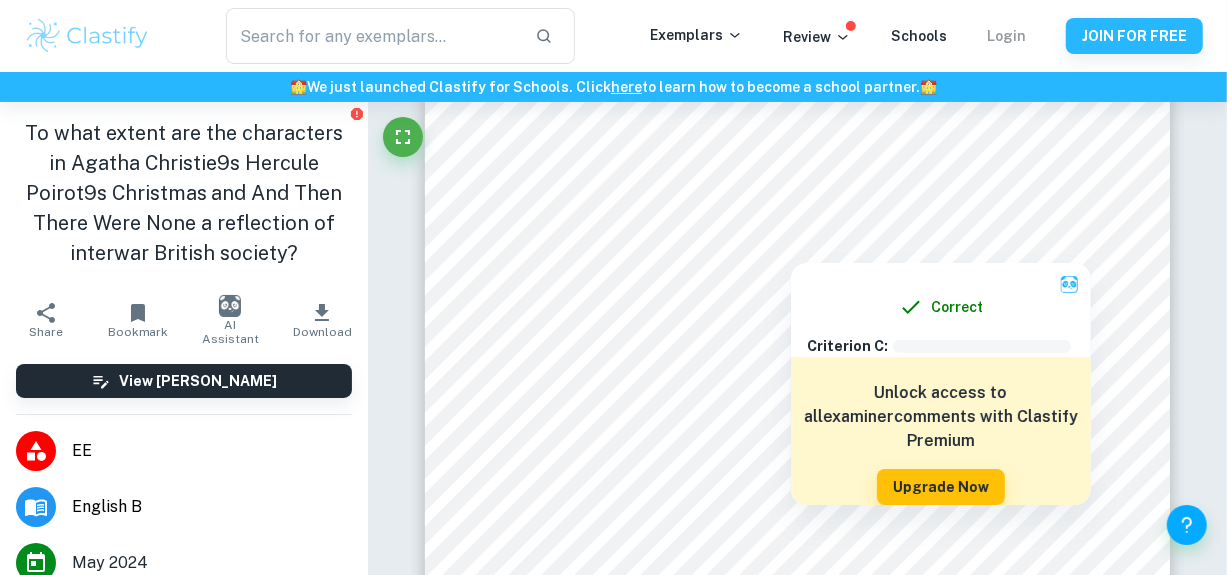 click on "Login" at bounding box center (1006, 36) 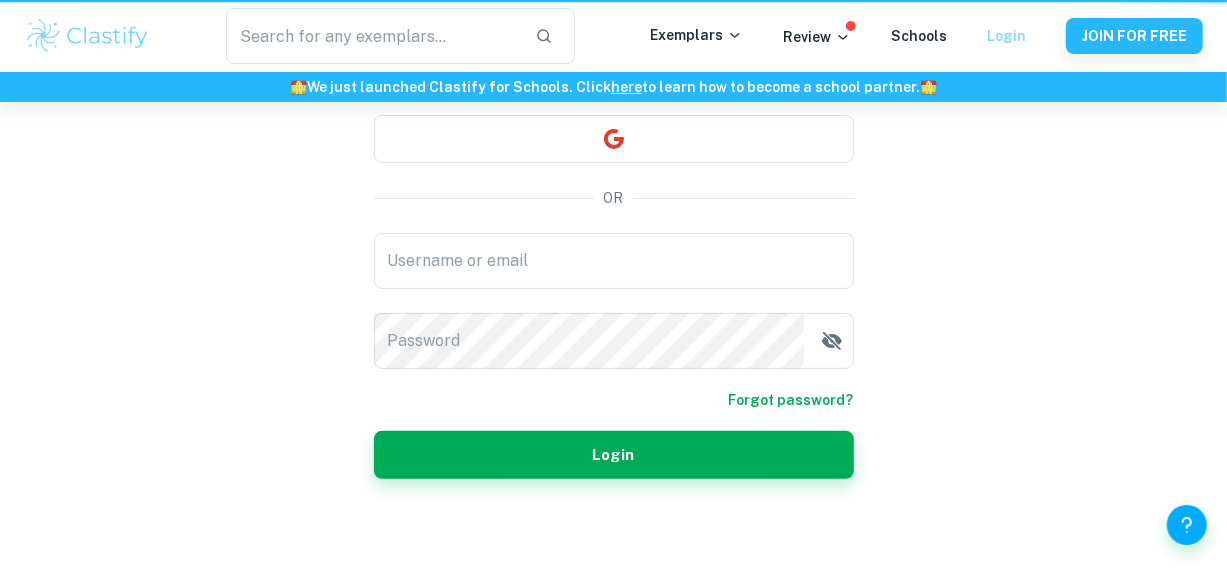 scroll, scrollTop: 0, scrollLeft: 0, axis: both 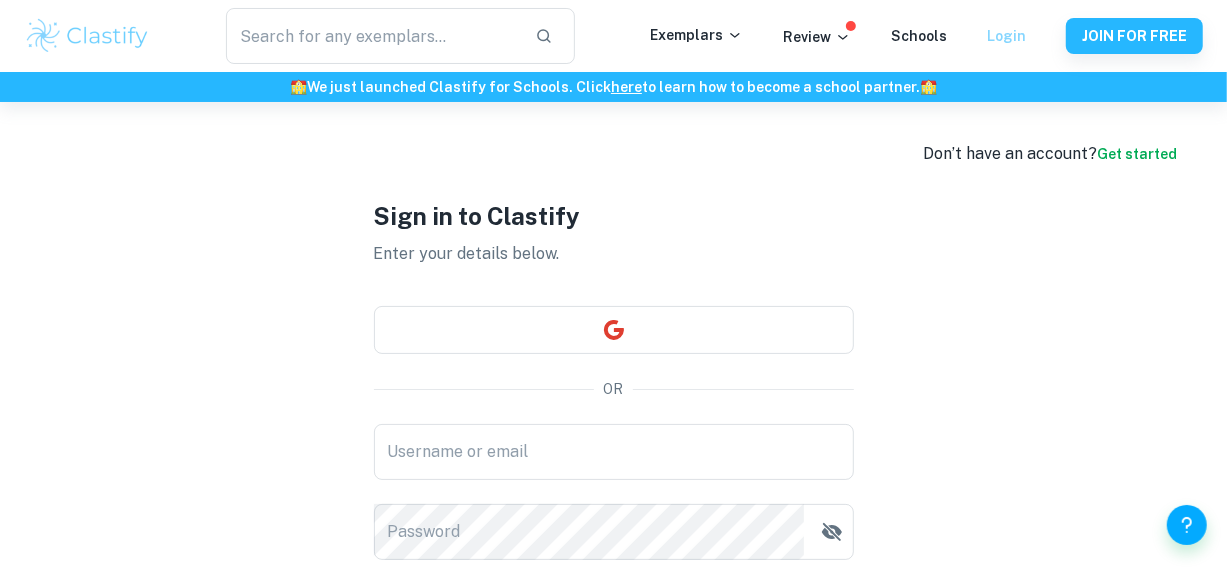 type on "[PERSON_NAME][EMAIL_ADDRESS][DOMAIN_NAME]" 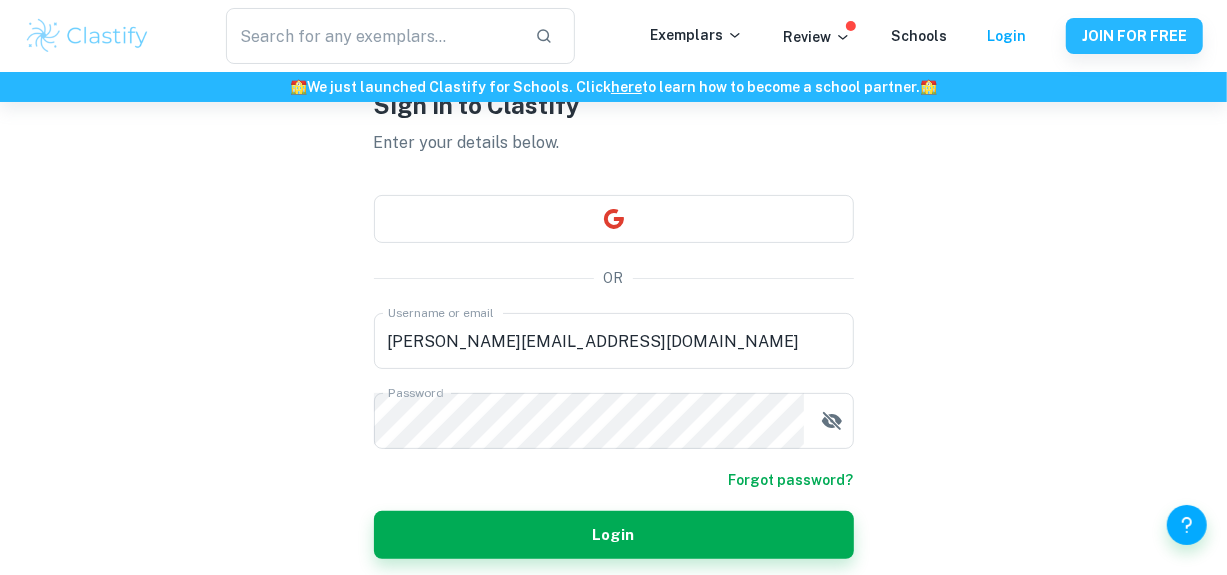 scroll, scrollTop: 120, scrollLeft: 0, axis: vertical 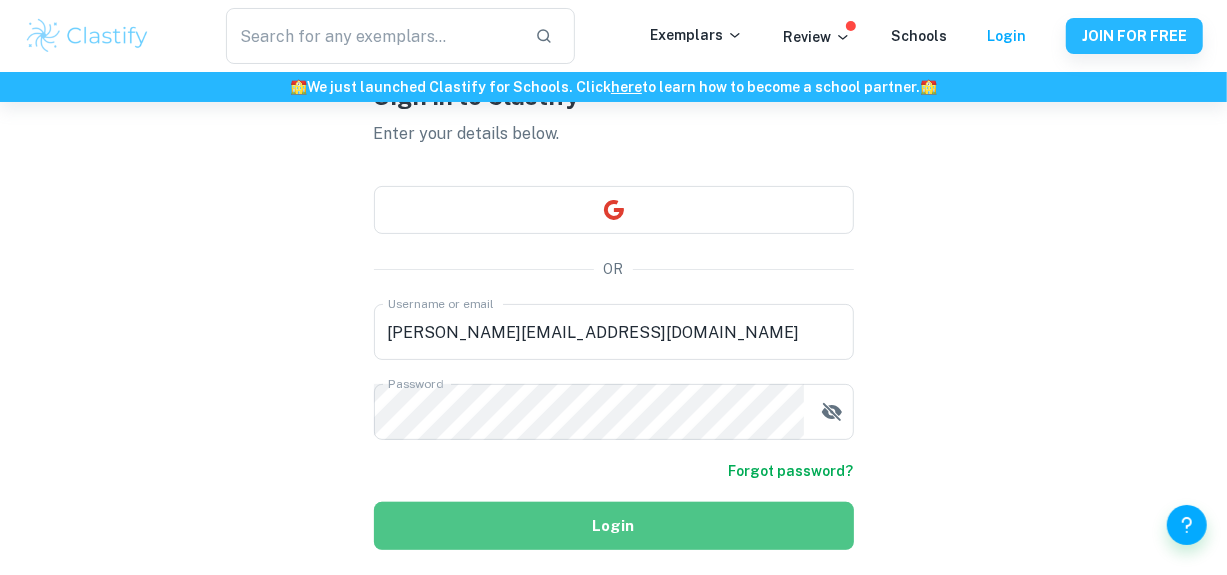click on "Login" at bounding box center [614, 526] 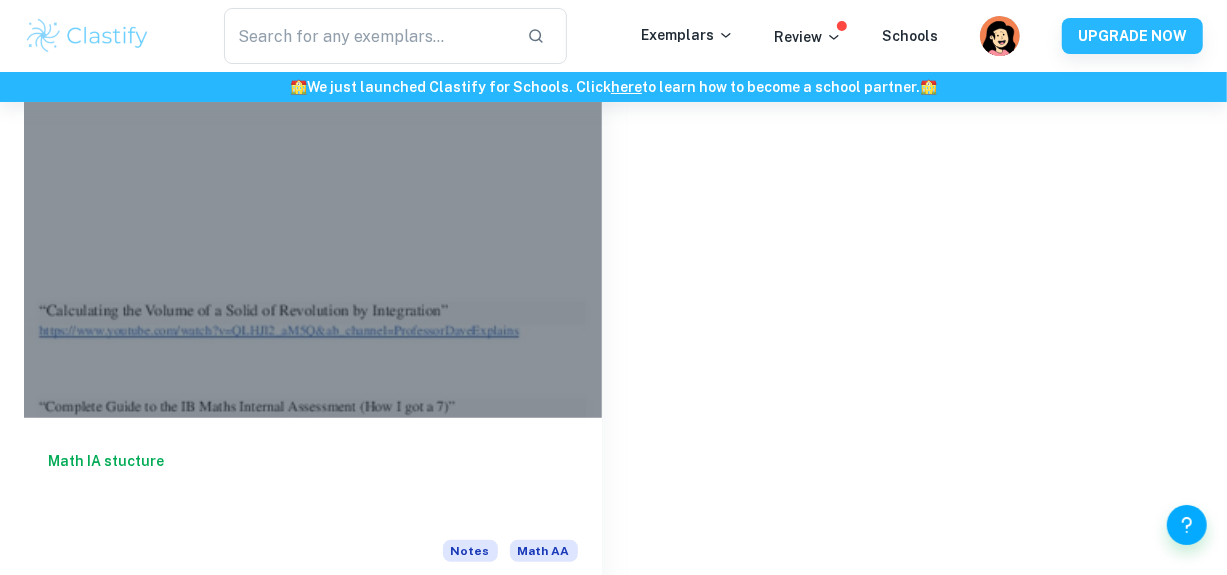 scroll, scrollTop: 656, scrollLeft: 0, axis: vertical 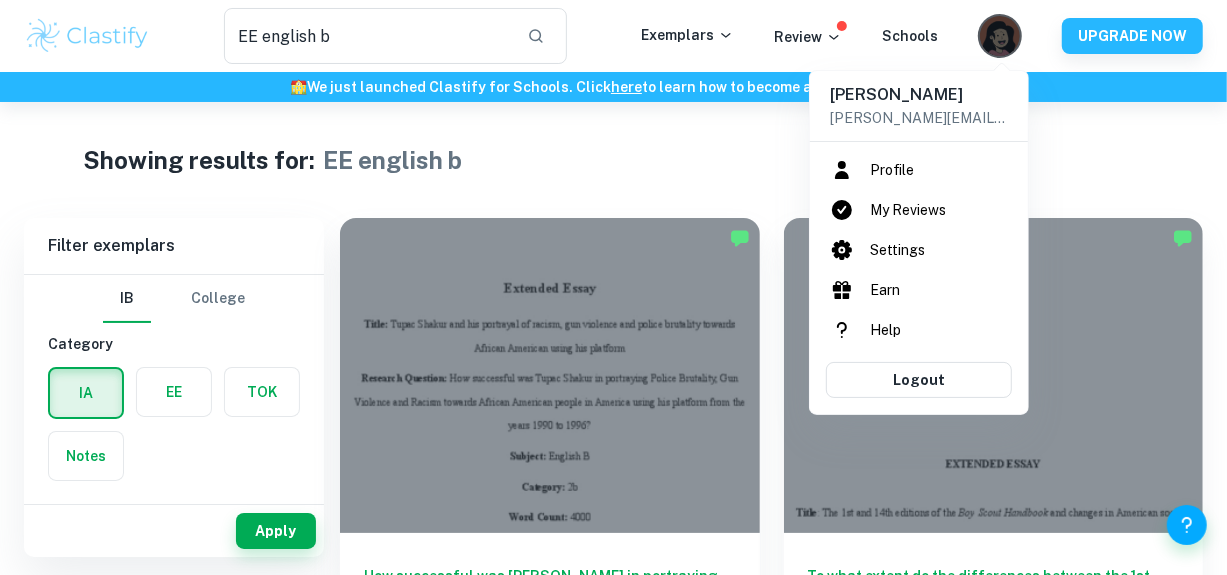 click at bounding box center (613, 287) 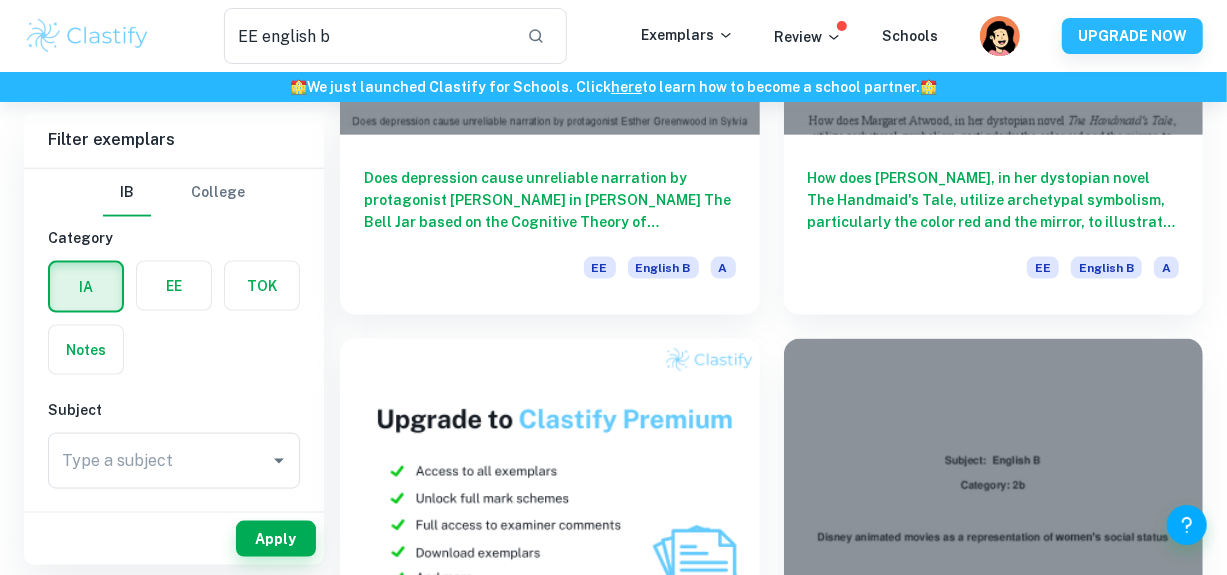 scroll, scrollTop: 1436, scrollLeft: 0, axis: vertical 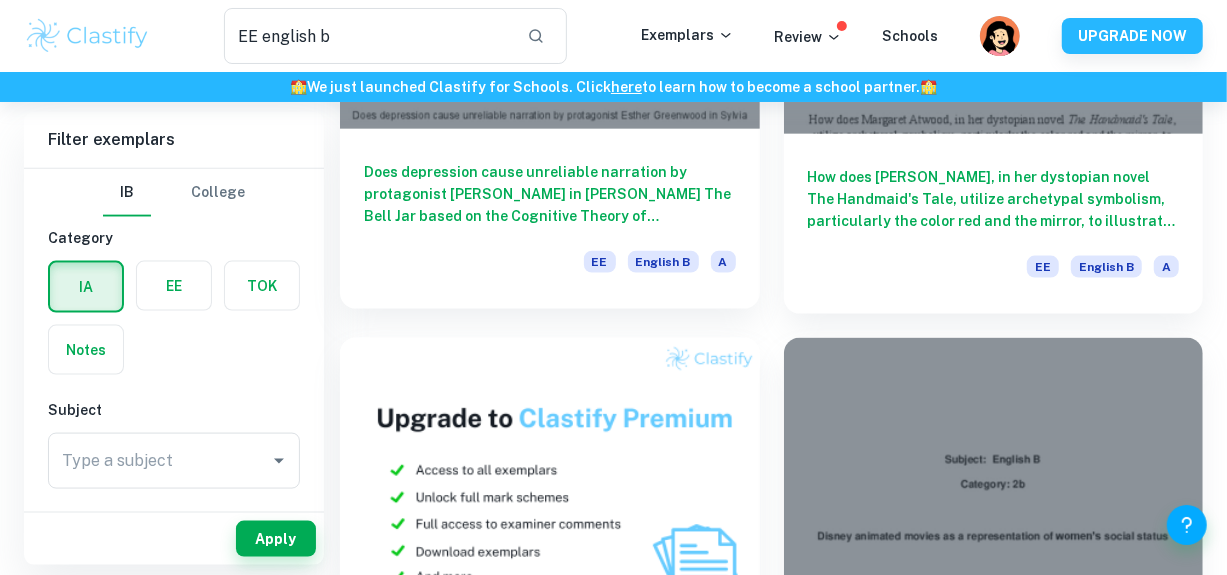 click on "Does depression cause unreliable narration by protagonist [PERSON_NAME] in [PERSON_NAME] The Bell Jar based on the Cognitive Theory of Depression?" at bounding box center (550, 194) 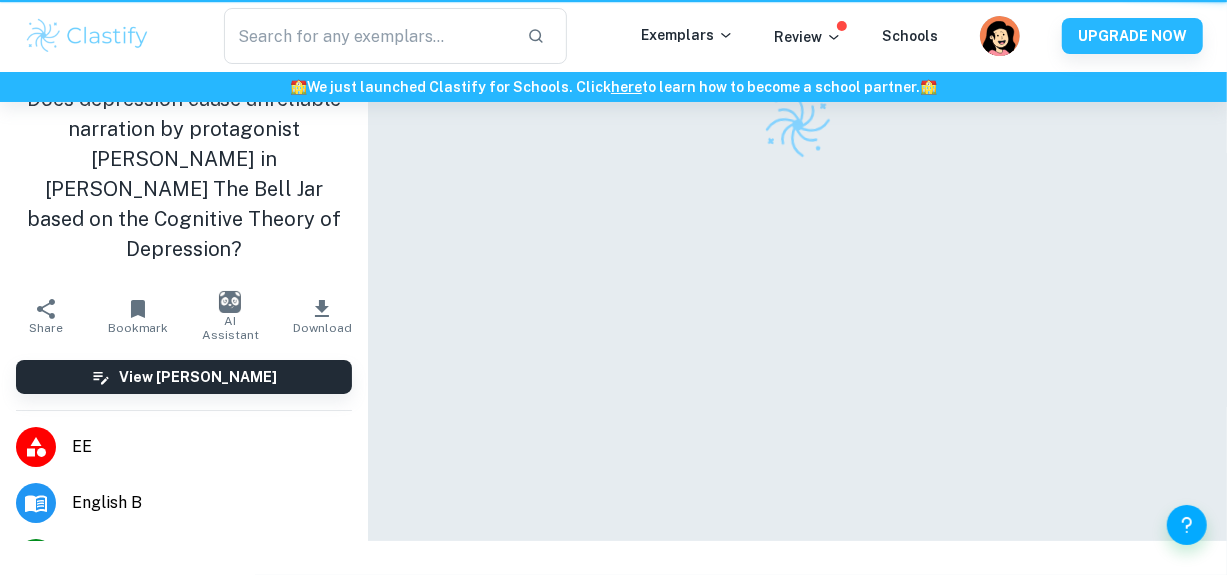 scroll, scrollTop: 0, scrollLeft: 0, axis: both 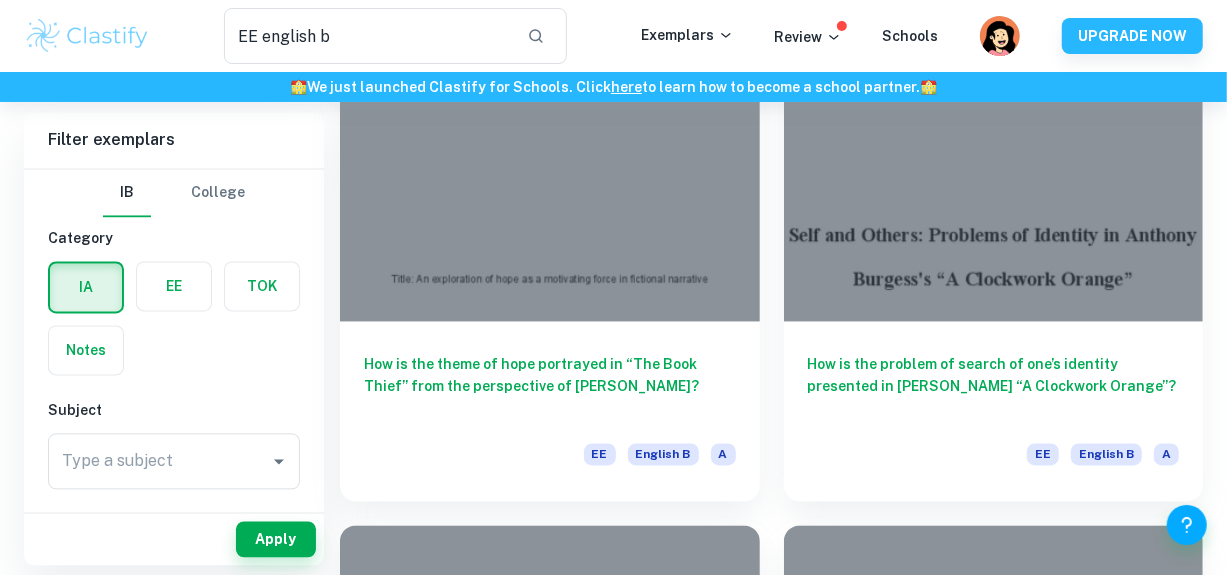 drag, startPoint x: 795, startPoint y: 366, endPoint x: 779, endPoint y: 398, distance: 35.77709 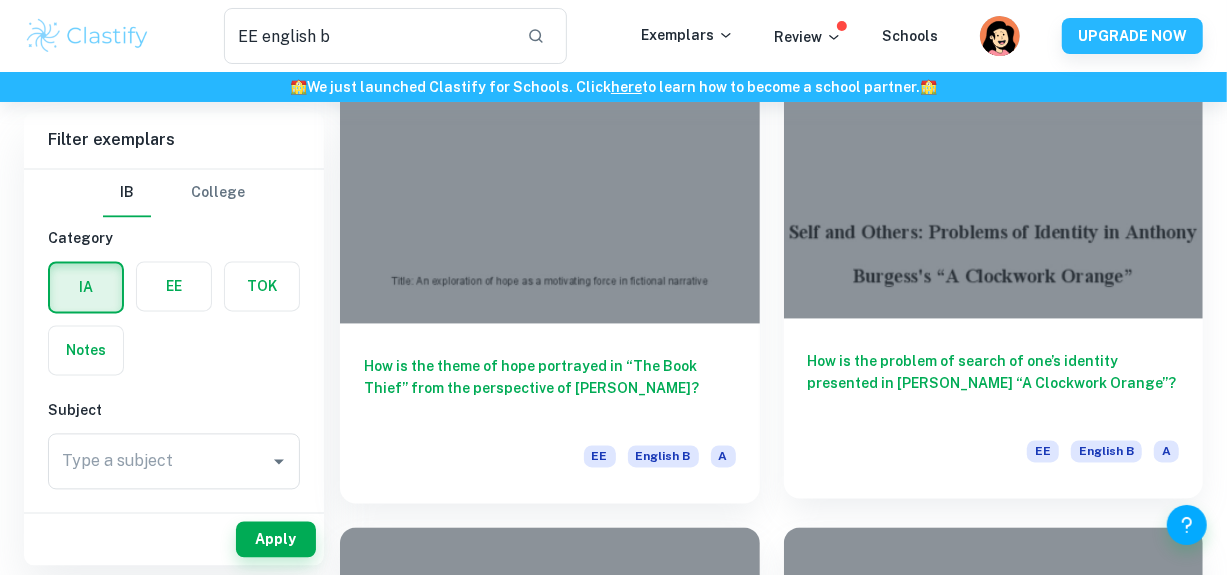 scroll, scrollTop: 2297, scrollLeft: 0, axis: vertical 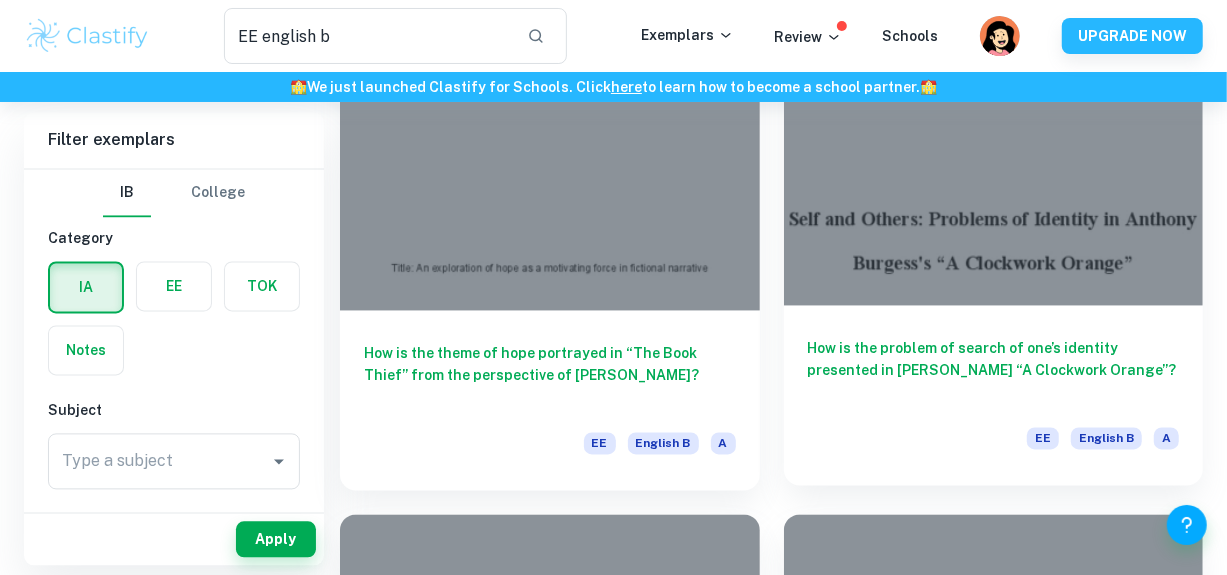 drag, startPoint x: 723, startPoint y: 360, endPoint x: 1133, endPoint y: 342, distance: 410.39493 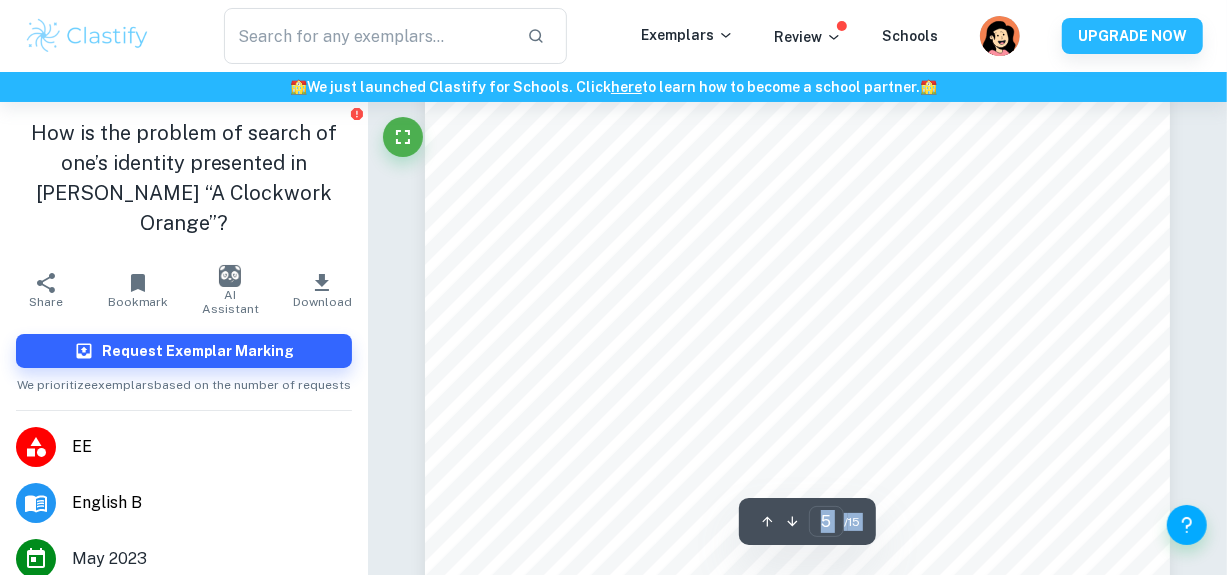 scroll, scrollTop: 4721, scrollLeft: 0, axis: vertical 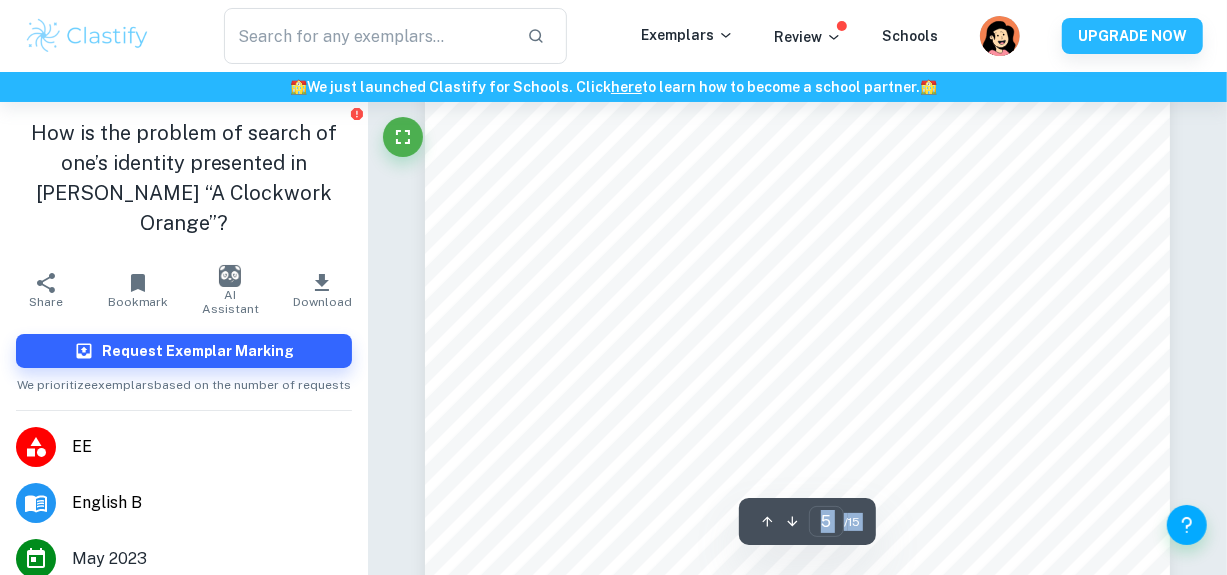 click on "/ 15" at bounding box center [852, 522] 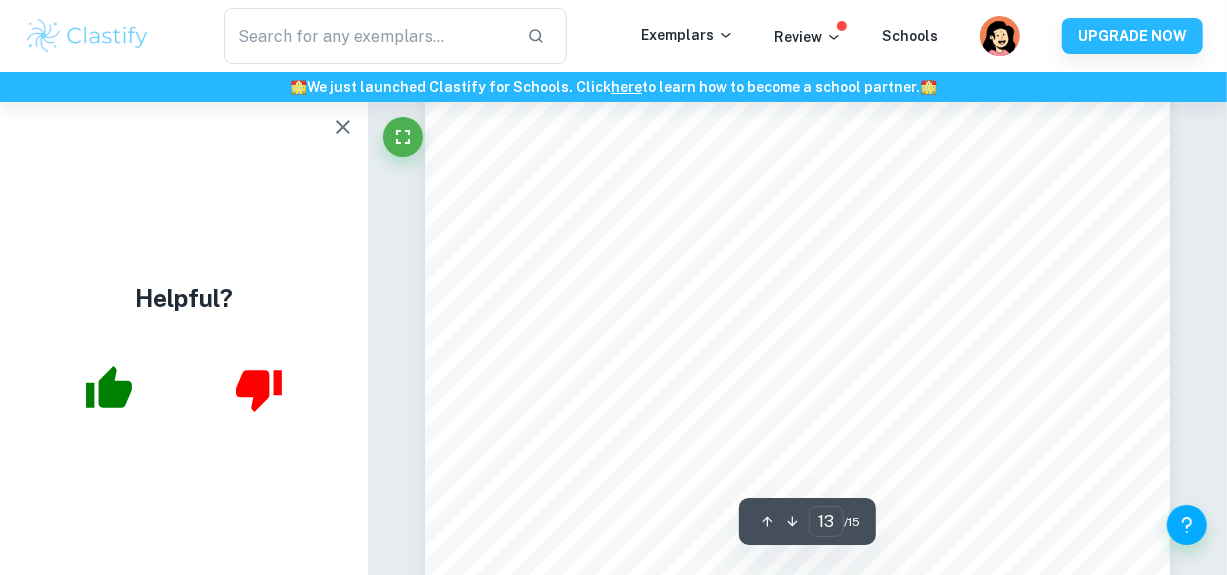 scroll, scrollTop: 13203, scrollLeft: 0, axis: vertical 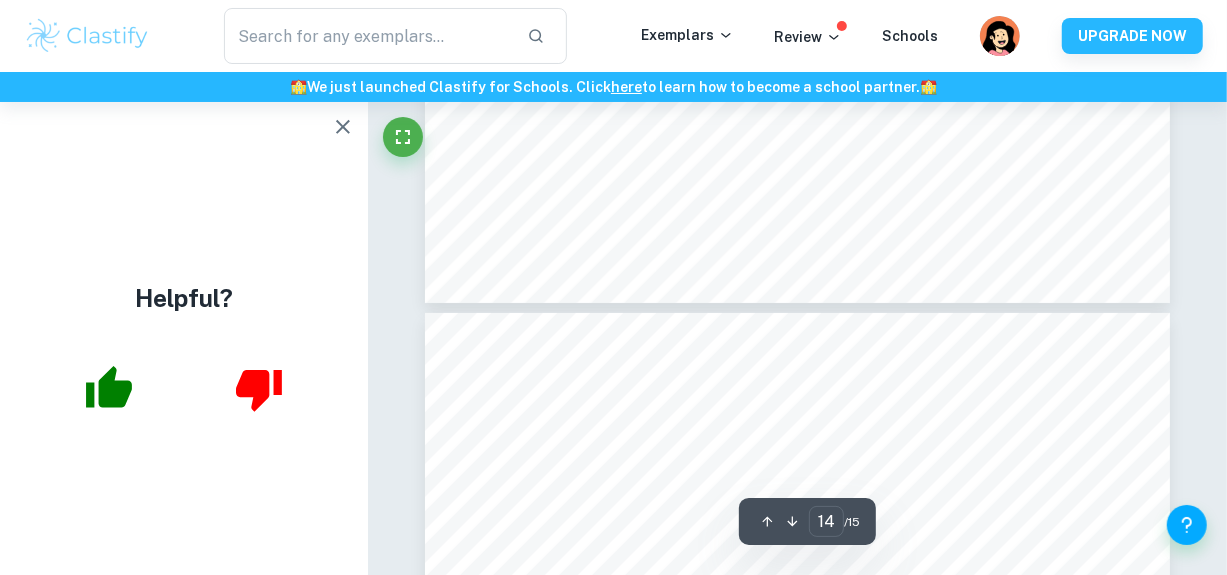type on "13" 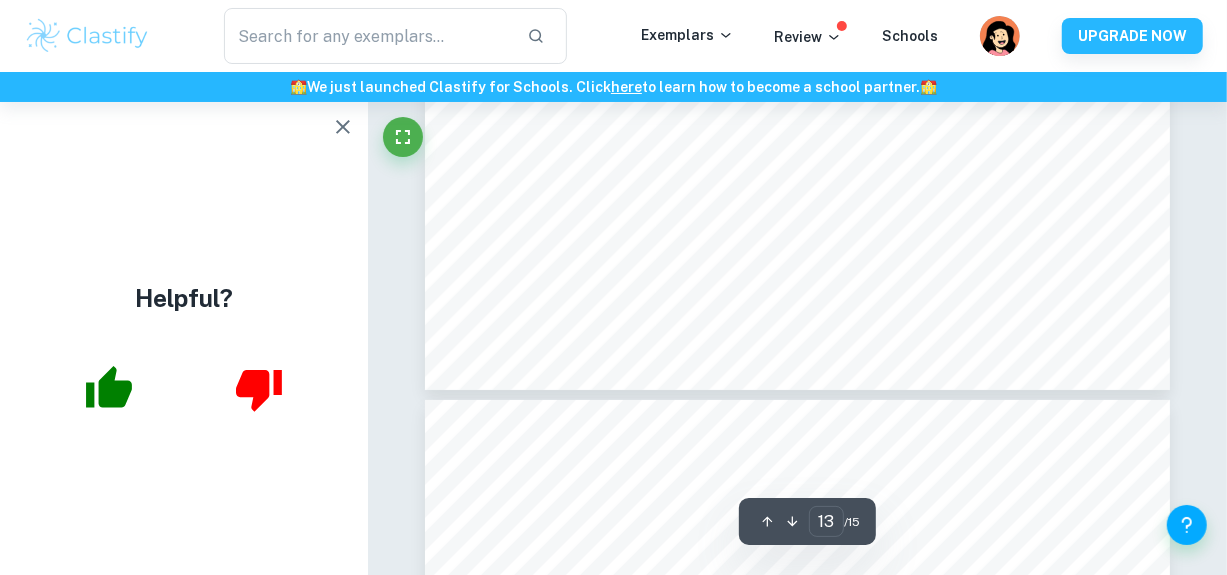 scroll, scrollTop: 13924, scrollLeft: 0, axis: vertical 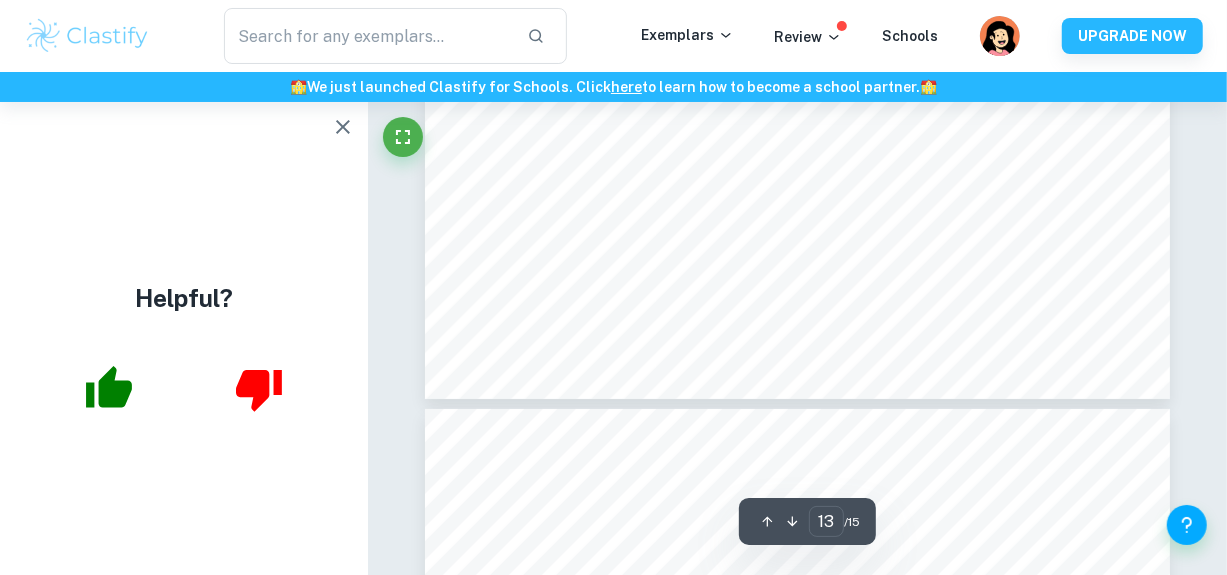 type on "EE english b" 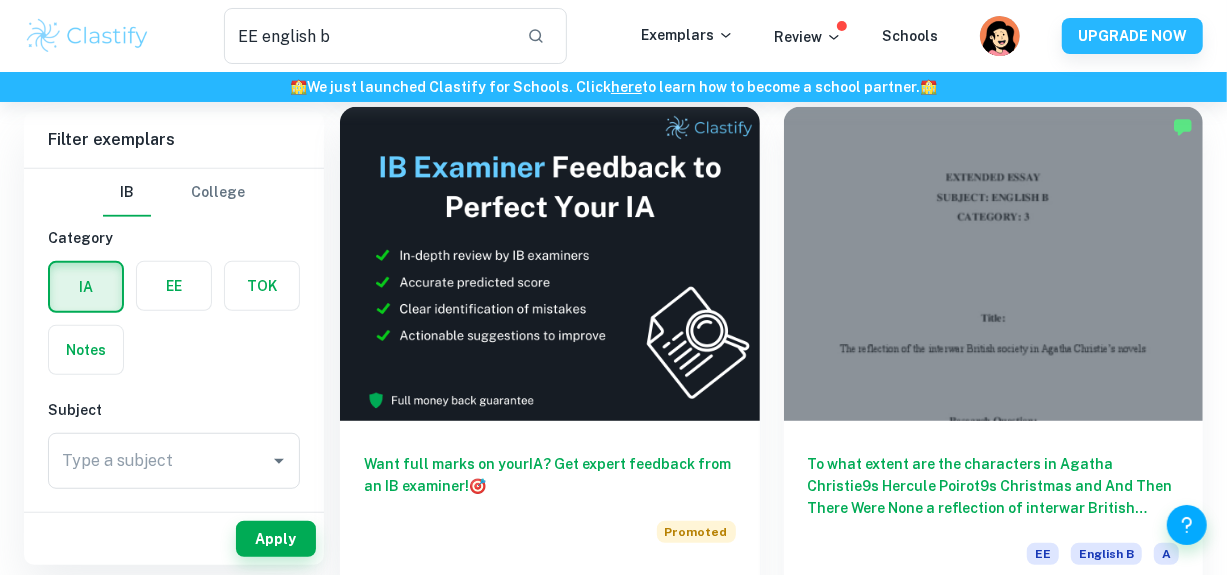 scroll, scrollTop: 609, scrollLeft: 0, axis: vertical 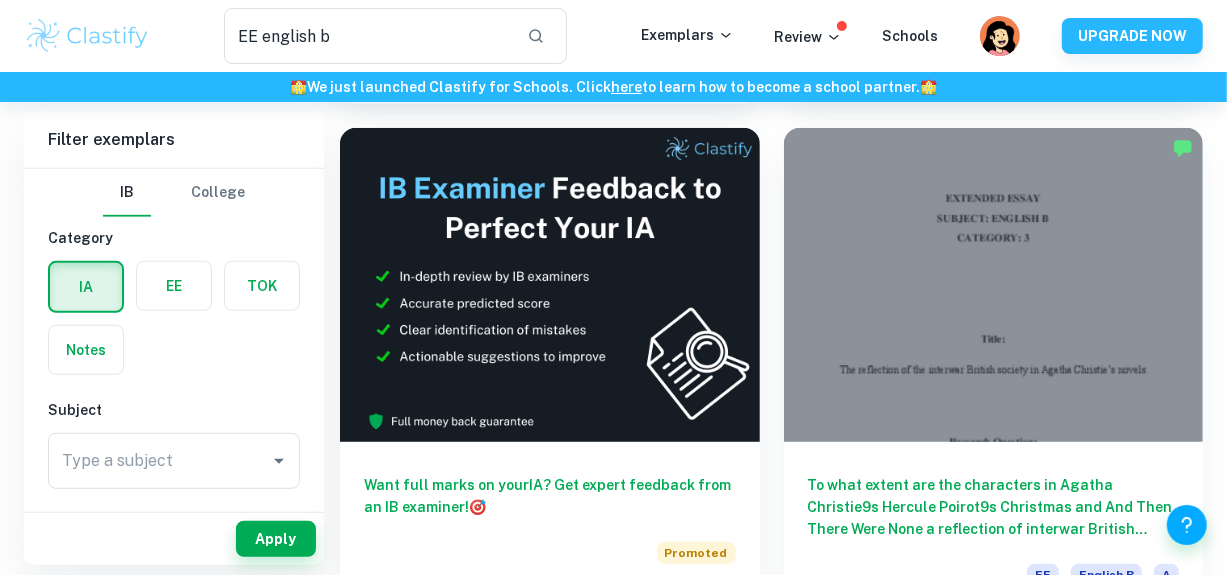 click at bounding box center [994, 285] 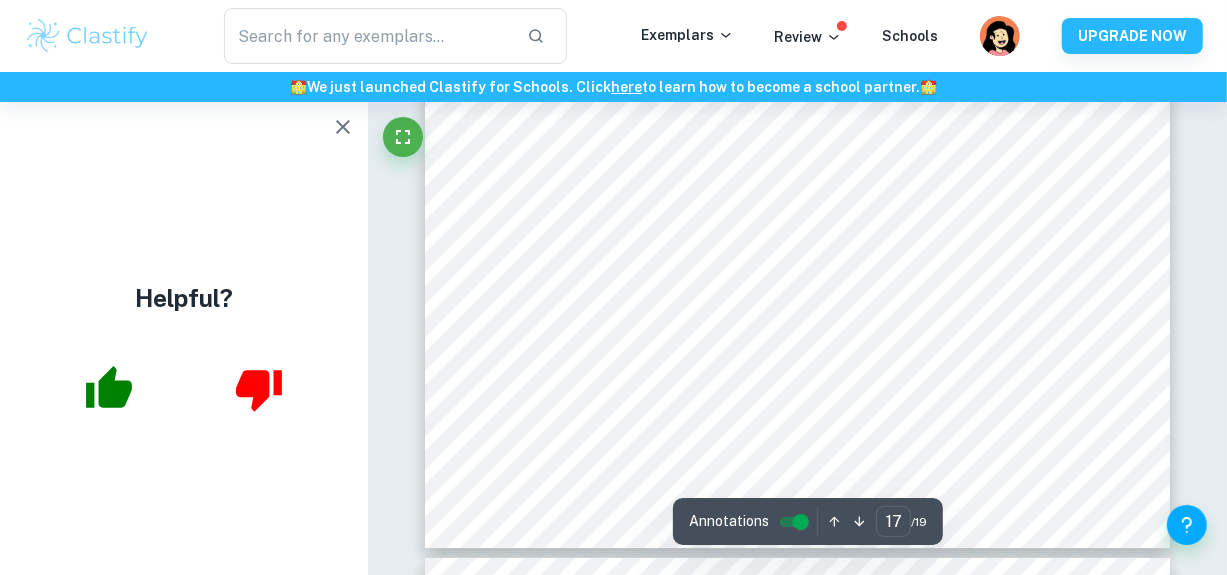 scroll, scrollTop: 18140, scrollLeft: 0, axis: vertical 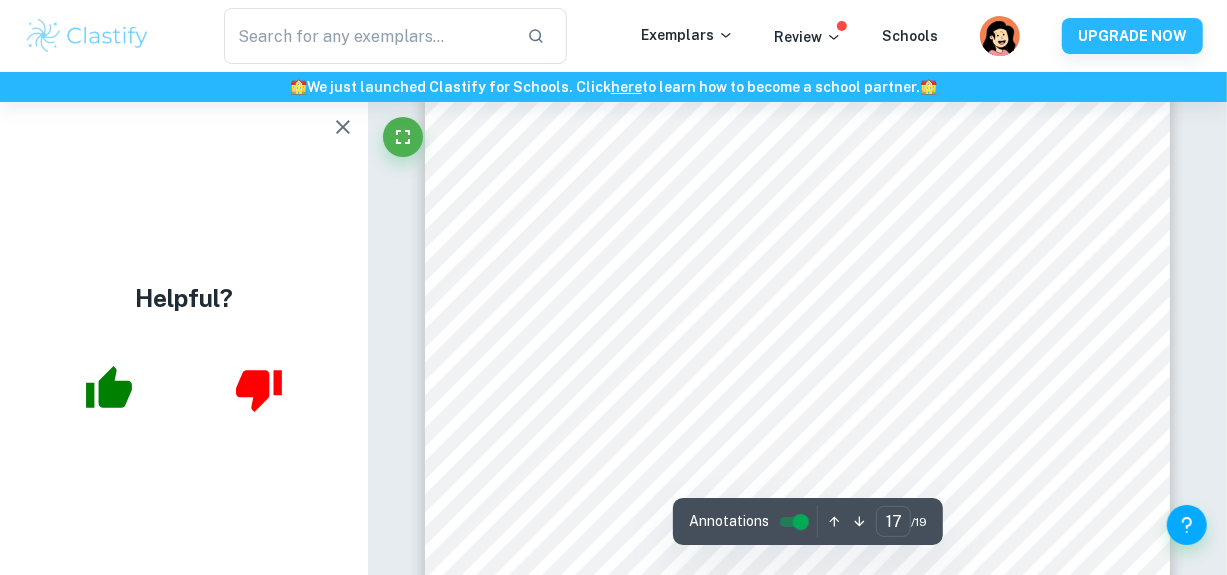 type on "16" 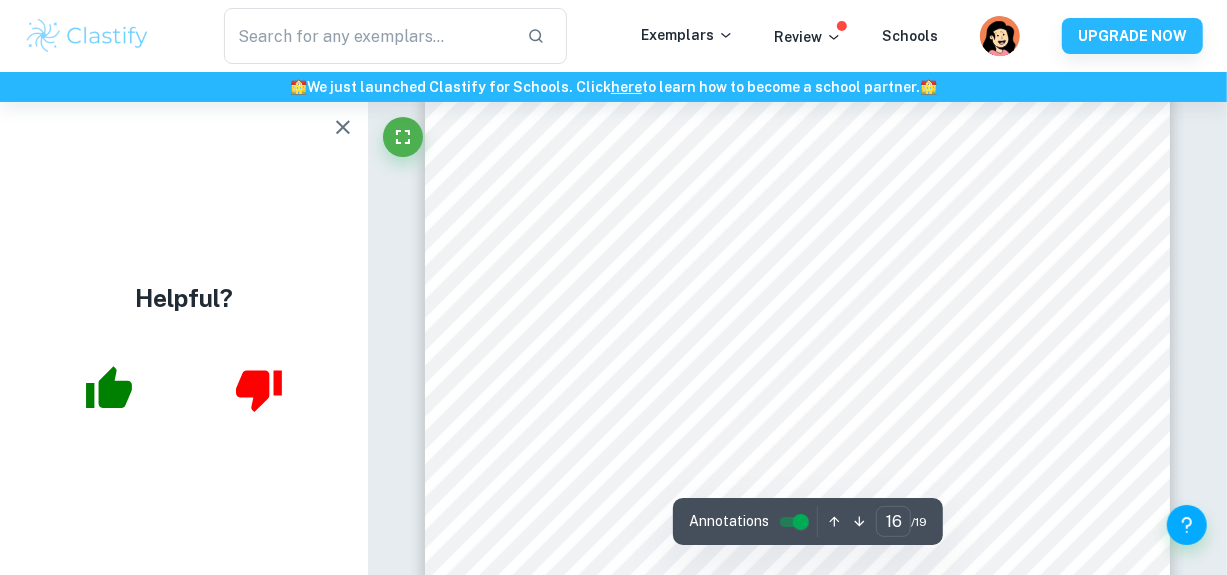 scroll, scrollTop: 16679, scrollLeft: 0, axis: vertical 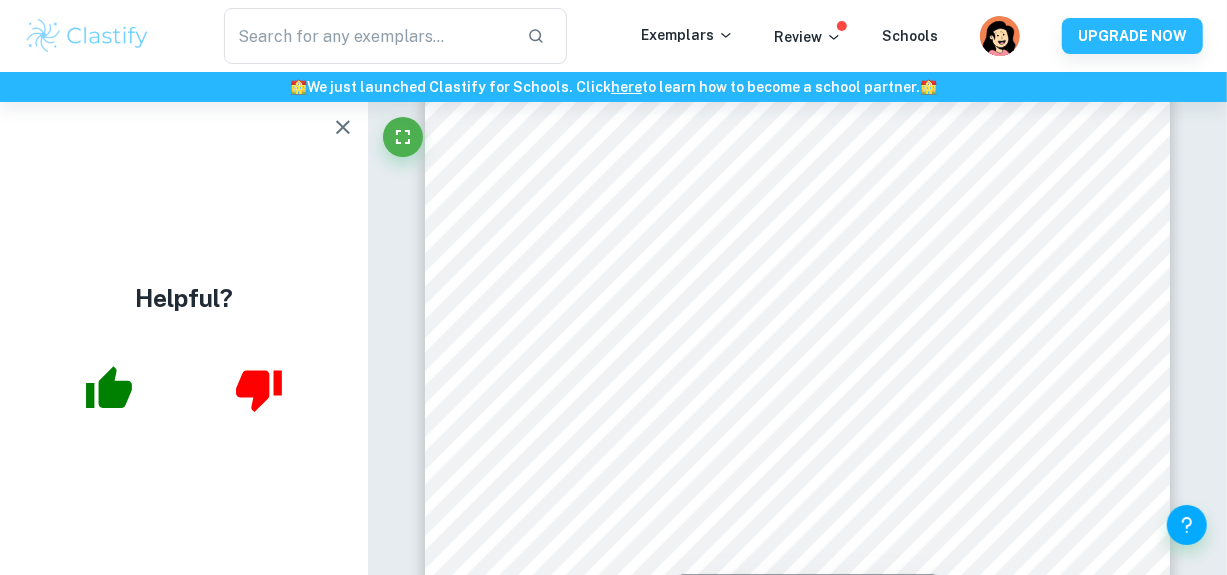 click on "here" 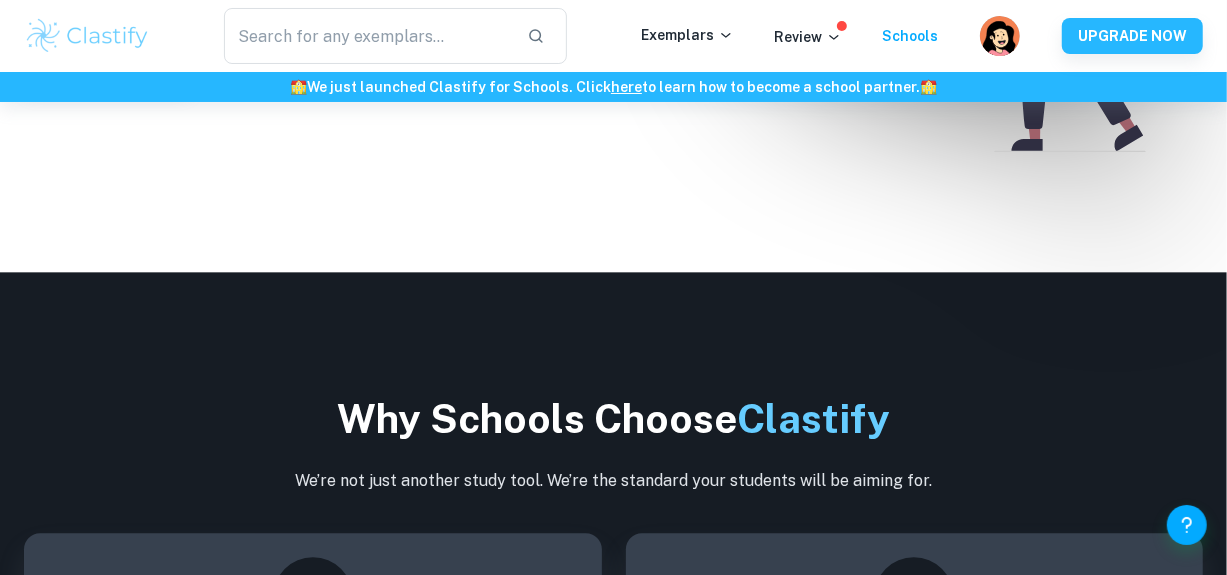 scroll, scrollTop: 2746, scrollLeft: 0, axis: vertical 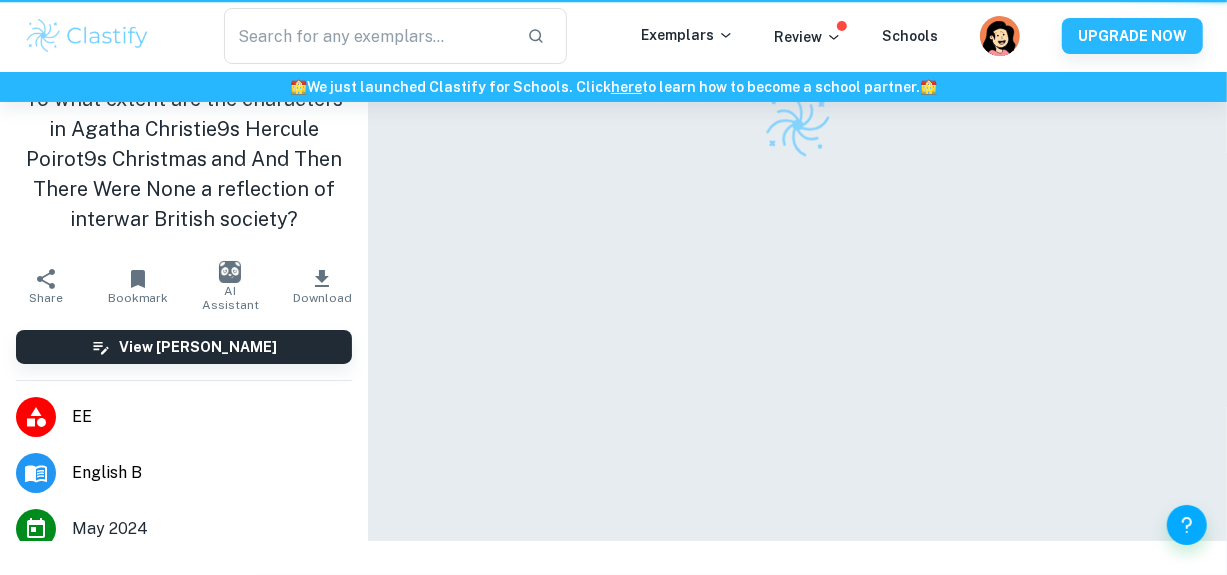 click at bounding box center (797, 270) 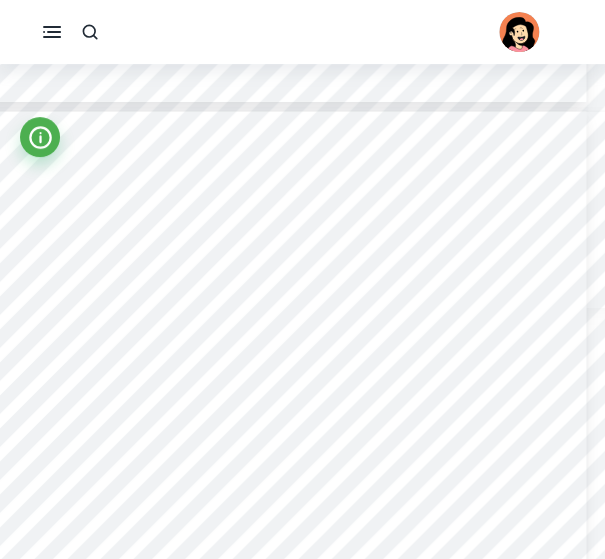 scroll, scrollTop: 14225, scrollLeft: 17, axis: both 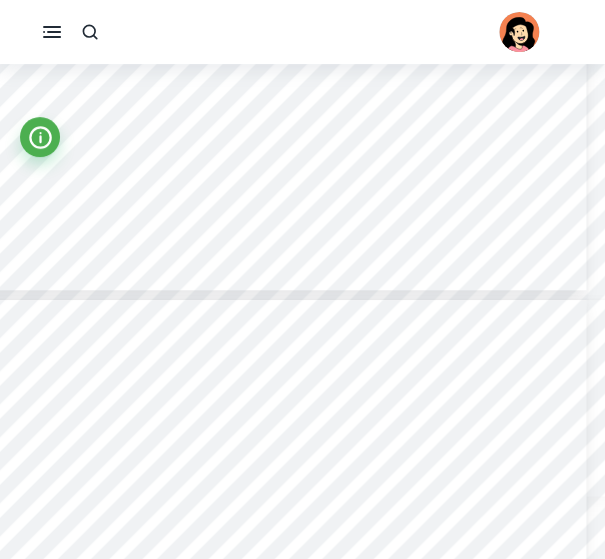 type on "18" 